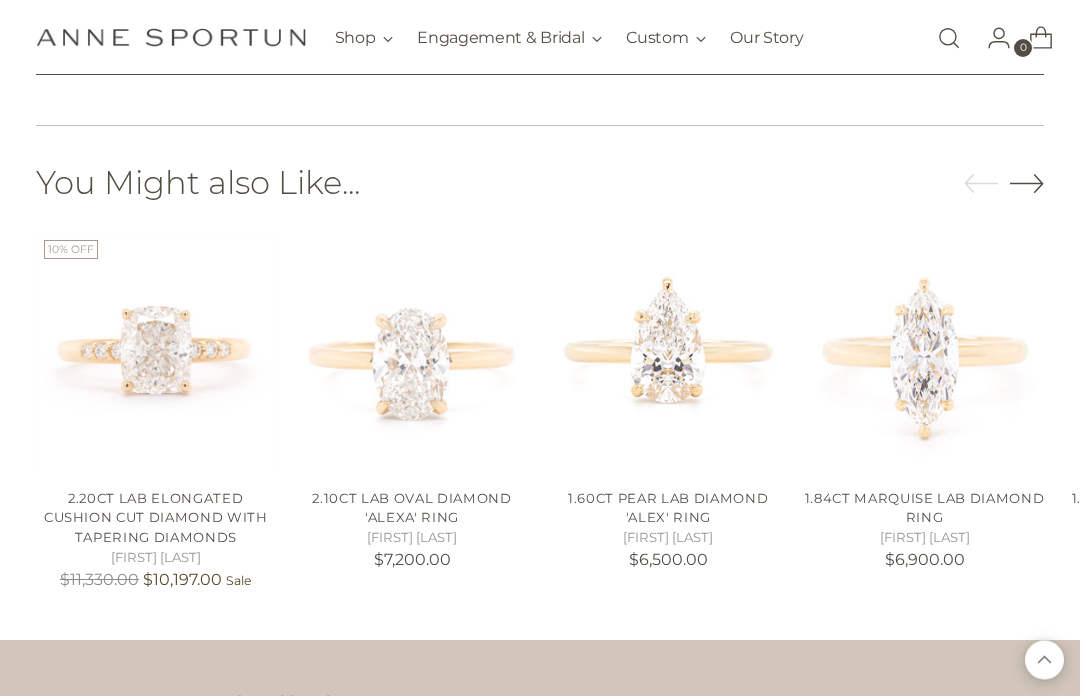 scroll, scrollTop: 961, scrollLeft: 0, axis: vertical 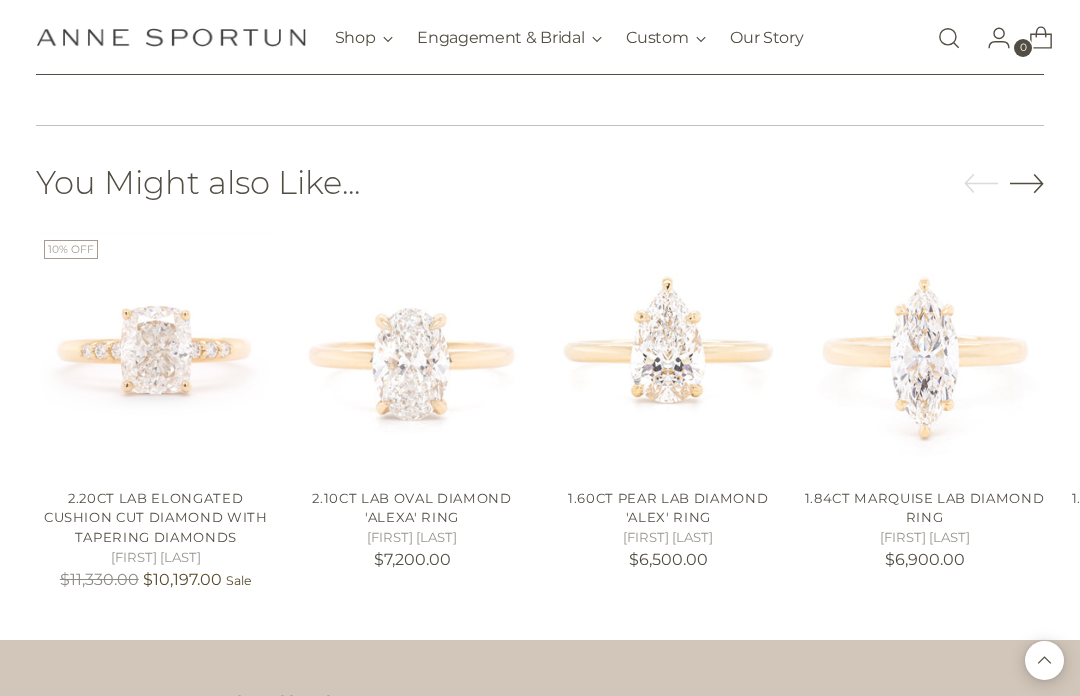 click at bounding box center [1027, 183] 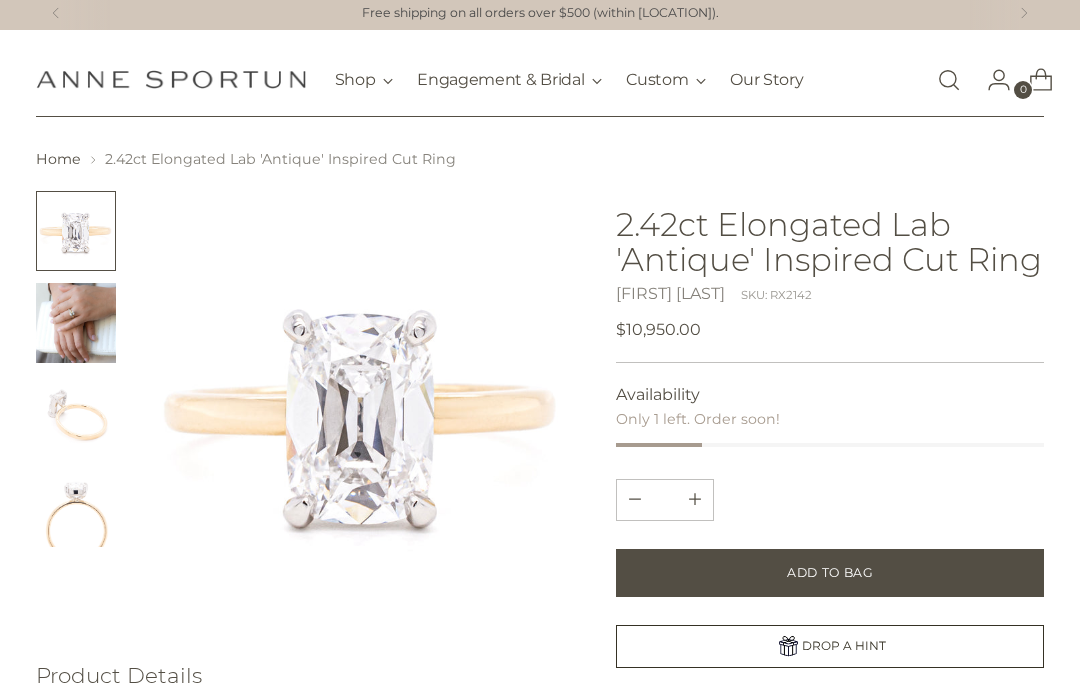 scroll, scrollTop: 0, scrollLeft: 0, axis: both 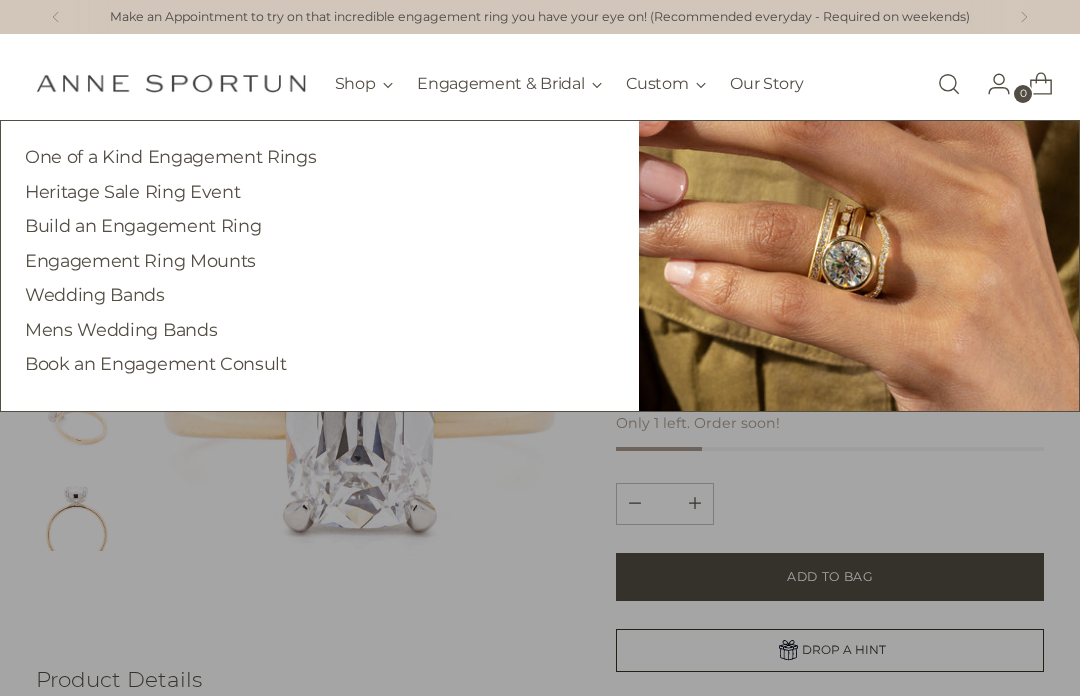 click on "One of a Kind Engagement Rings" at bounding box center (170, 156) 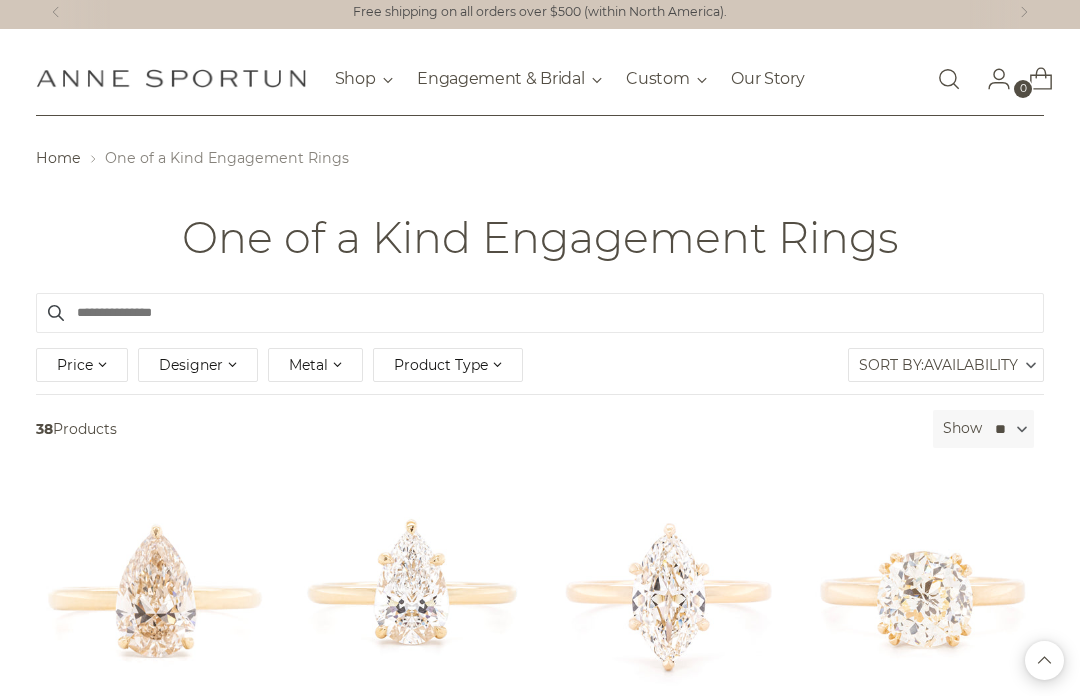 scroll, scrollTop: 0, scrollLeft: 0, axis: both 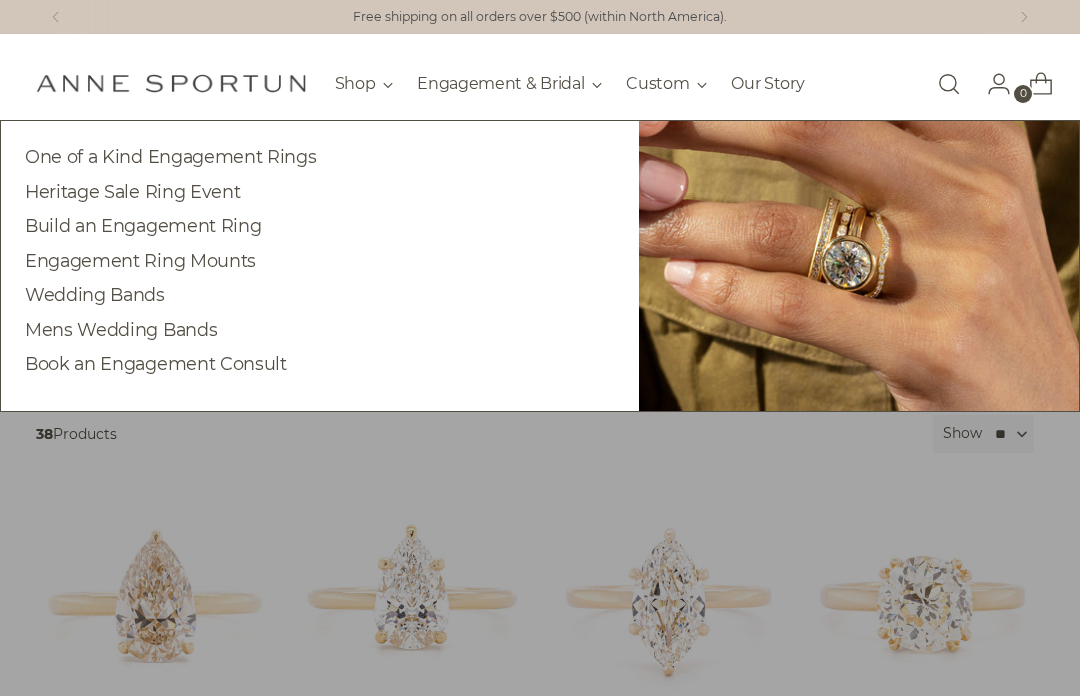 click on "Build an Engagement Ring" at bounding box center [143, 225] 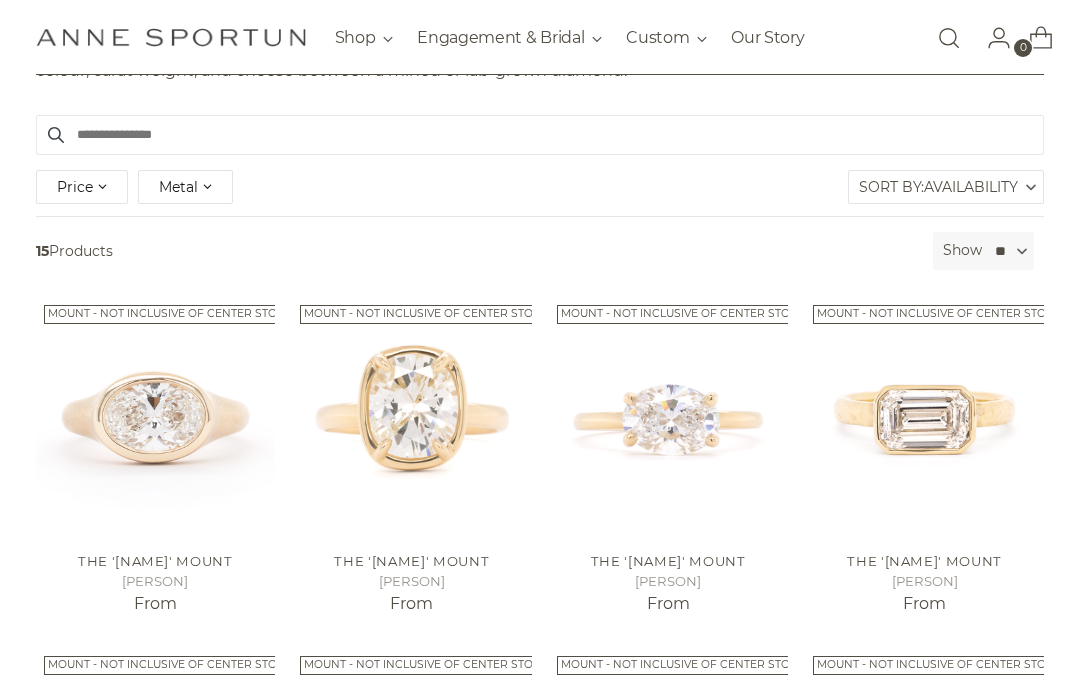 scroll, scrollTop: 272, scrollLeft: 0, axis: vertical 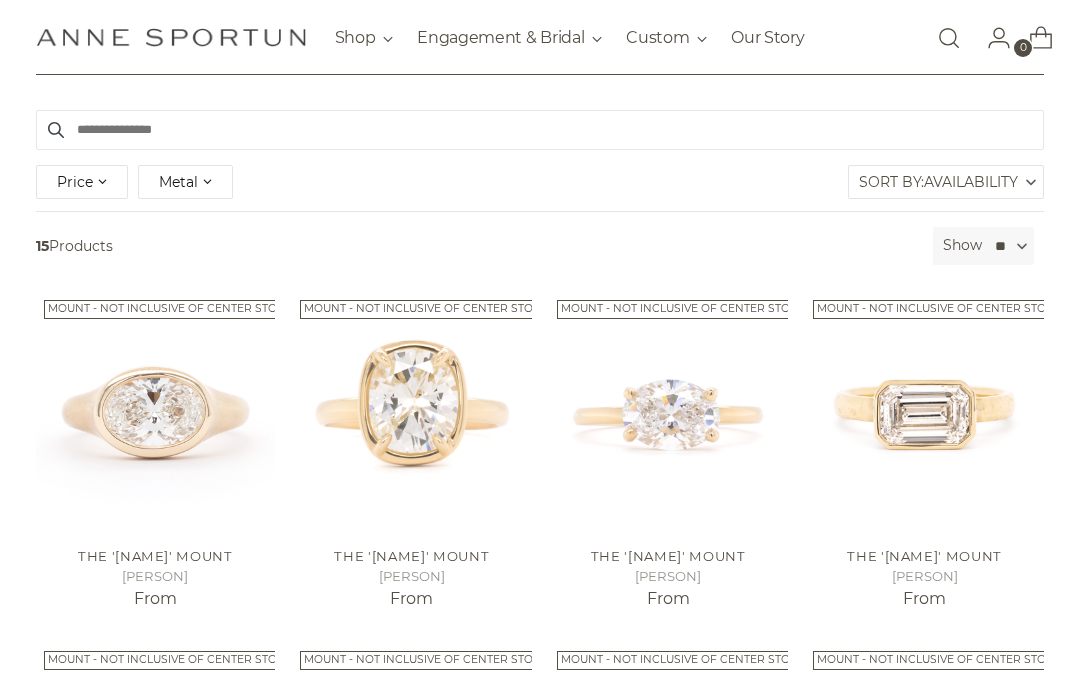 click on "Metal" at bounding box center [185, 182] 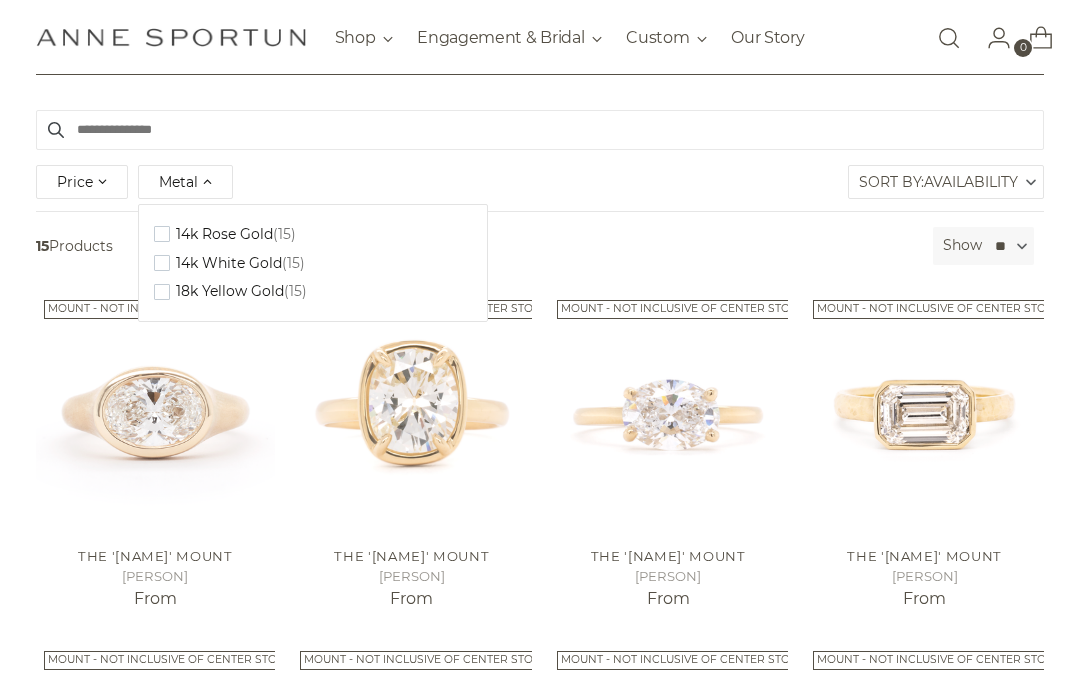 click at bounding box center (162, 234) 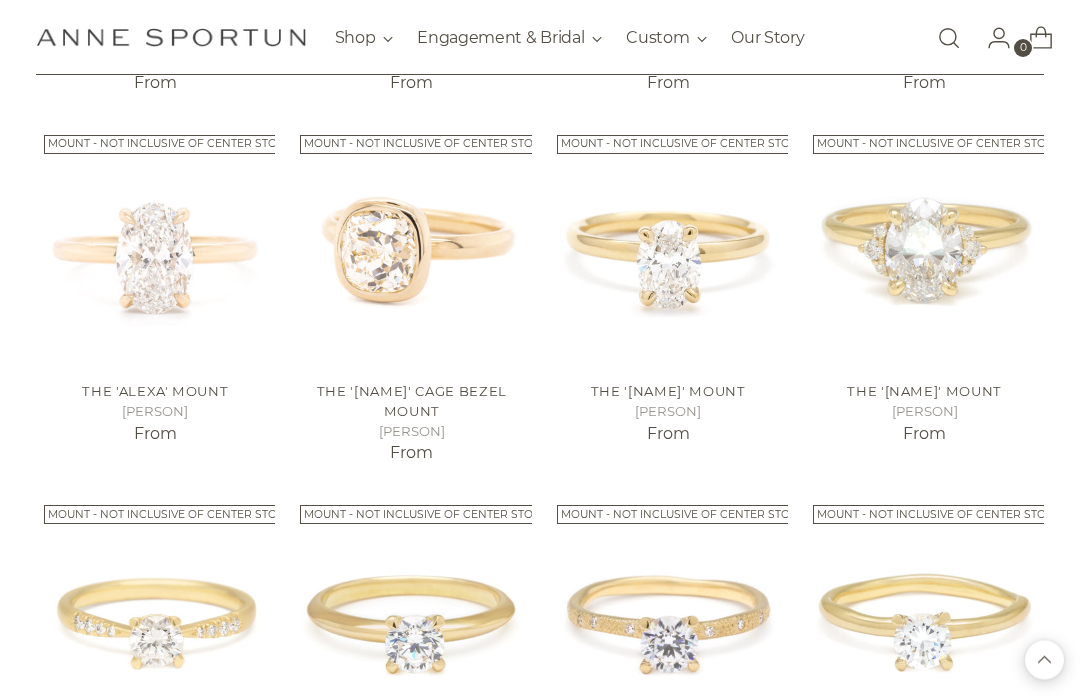 scroll, scrollTop: 835, scrollLeft: 0, axis: vertical 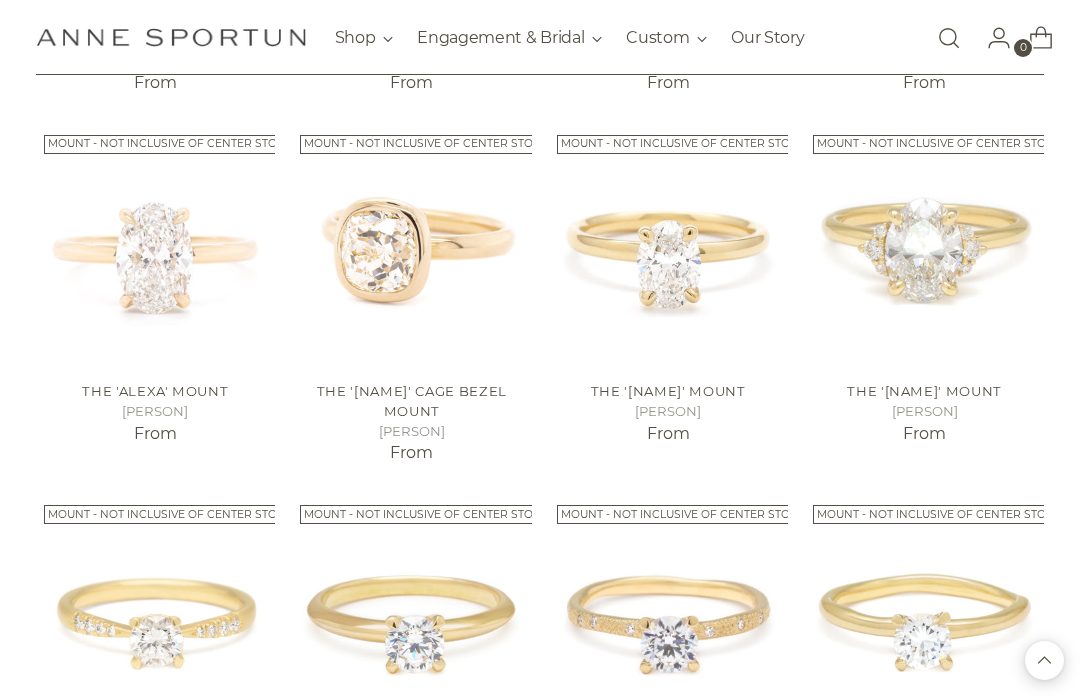 click at bounding box center (155, 246) 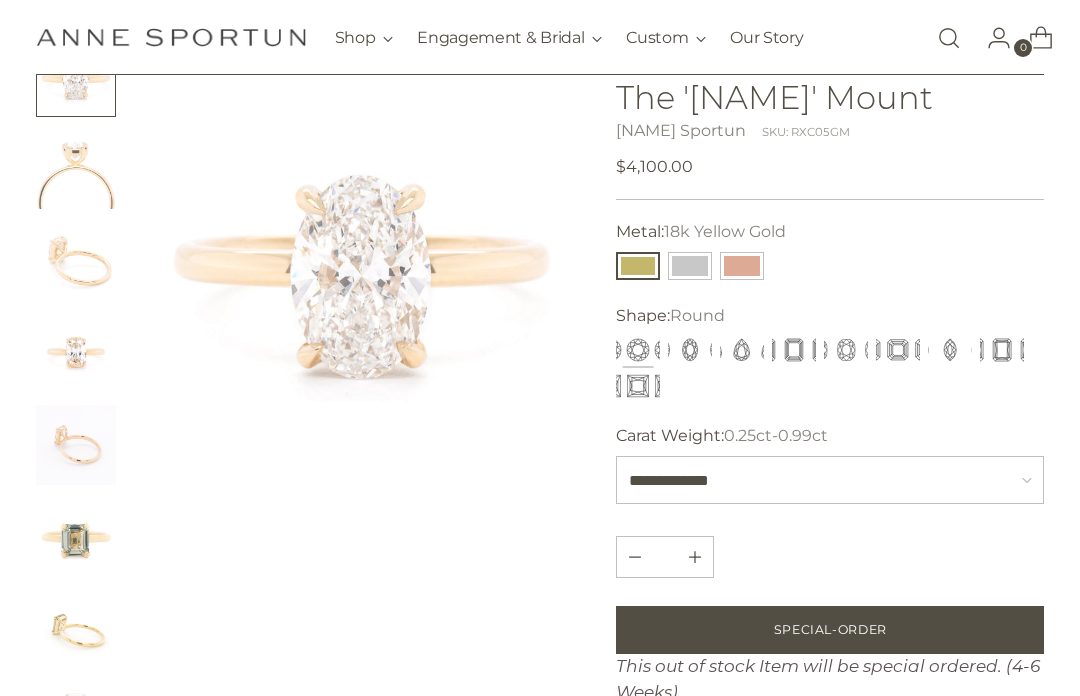 scroll, scrollTop: 162, scrollLeft: 0, axis: vertical 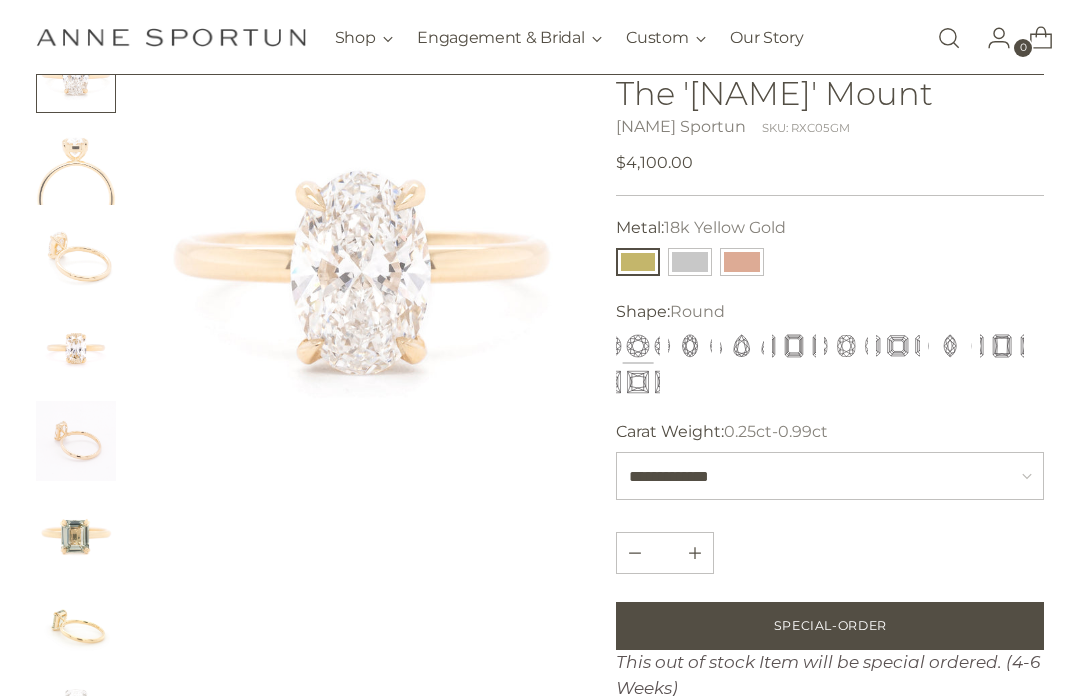 click at bounding box center (794, 346) 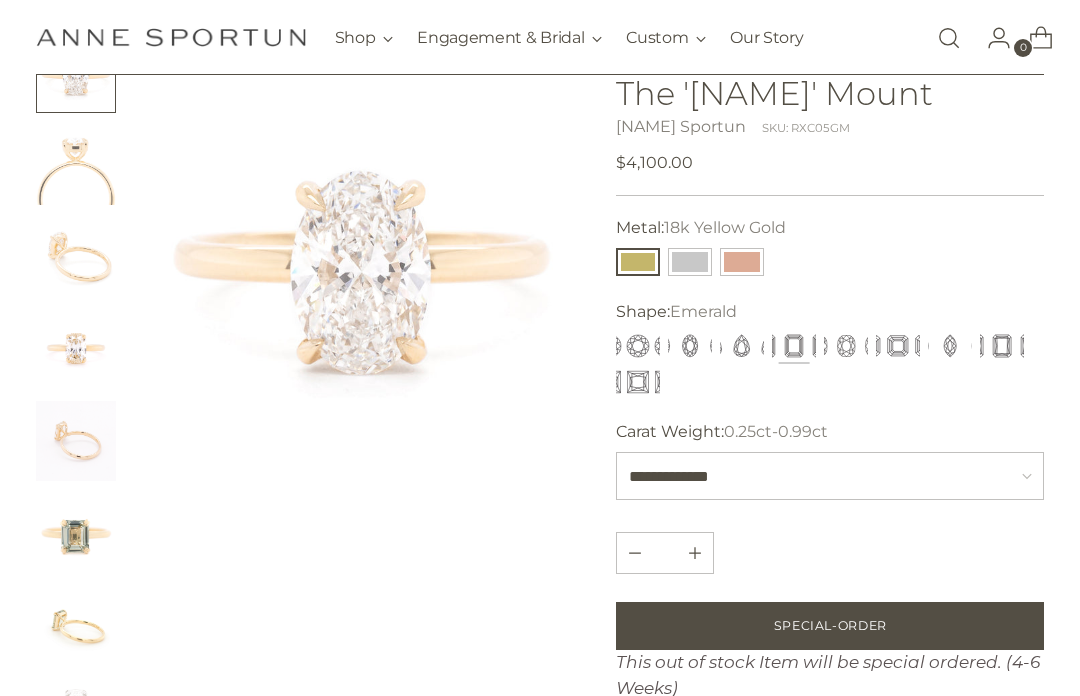 click at bounding box center [1002, 346] 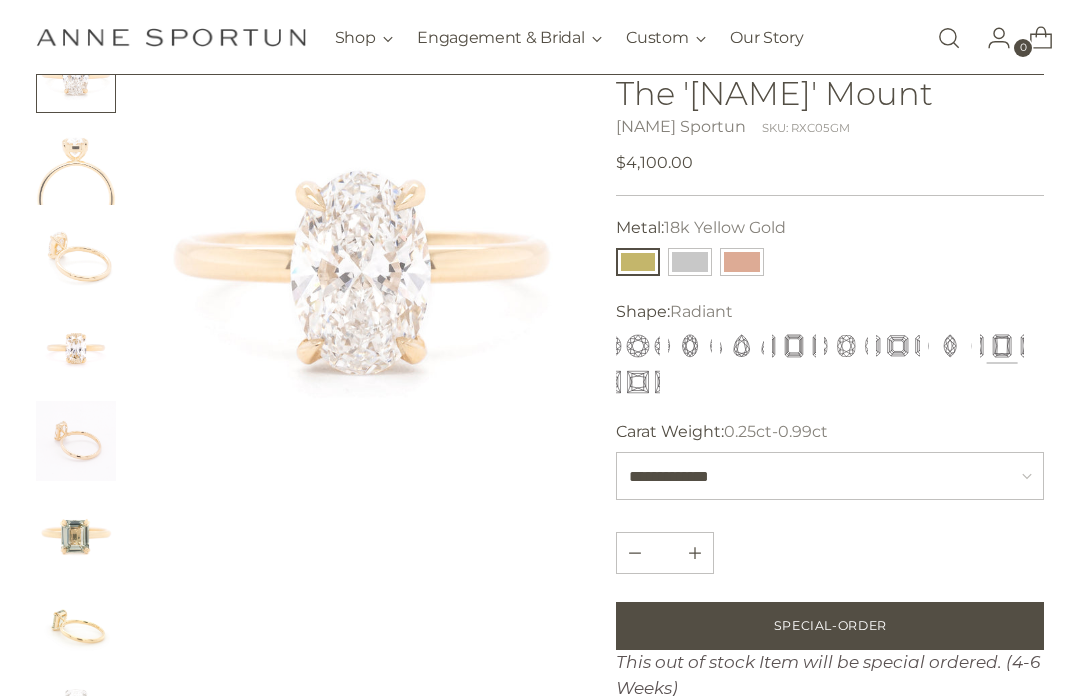 click at bounding box center [898, 346] 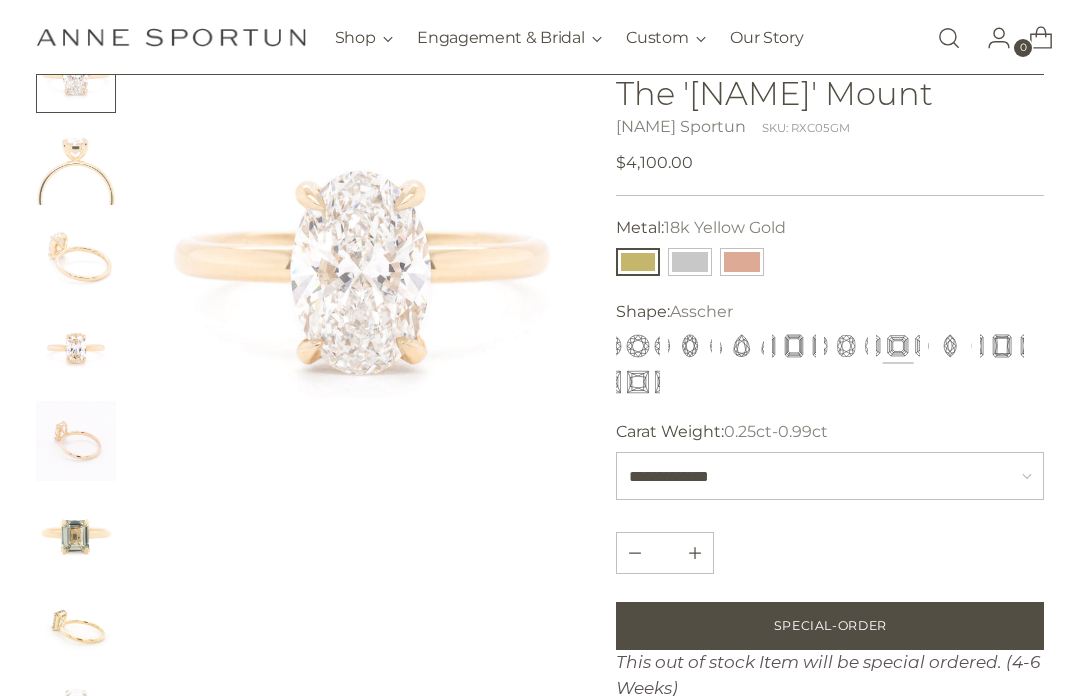 click at bounding box center (1002, 346) 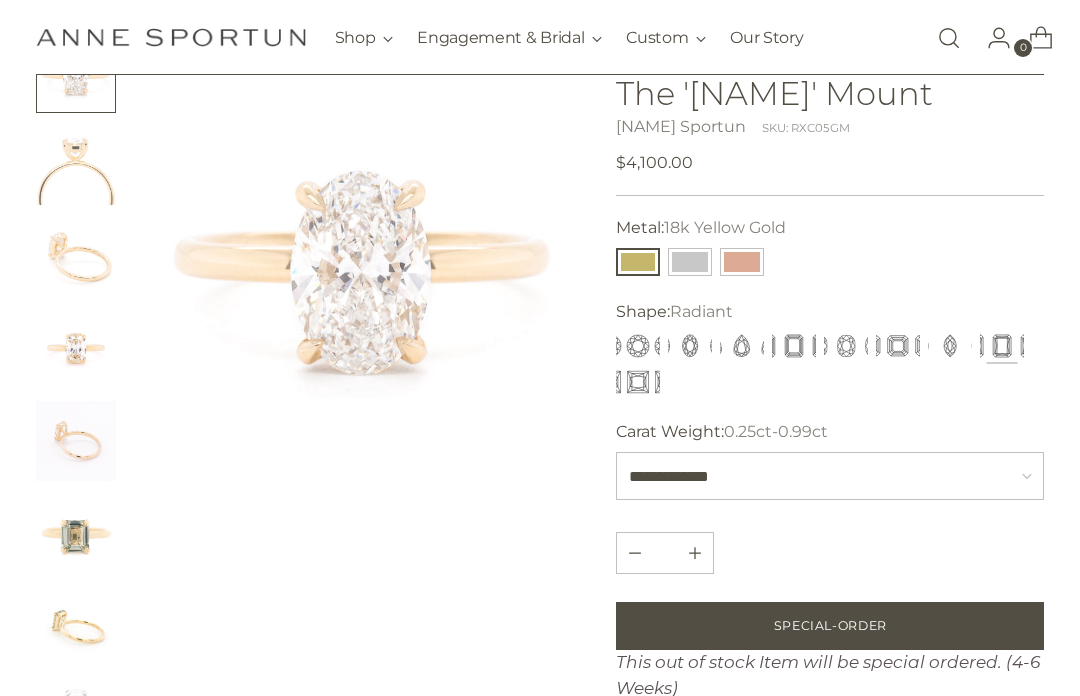 click at bounding box center [638, 382] 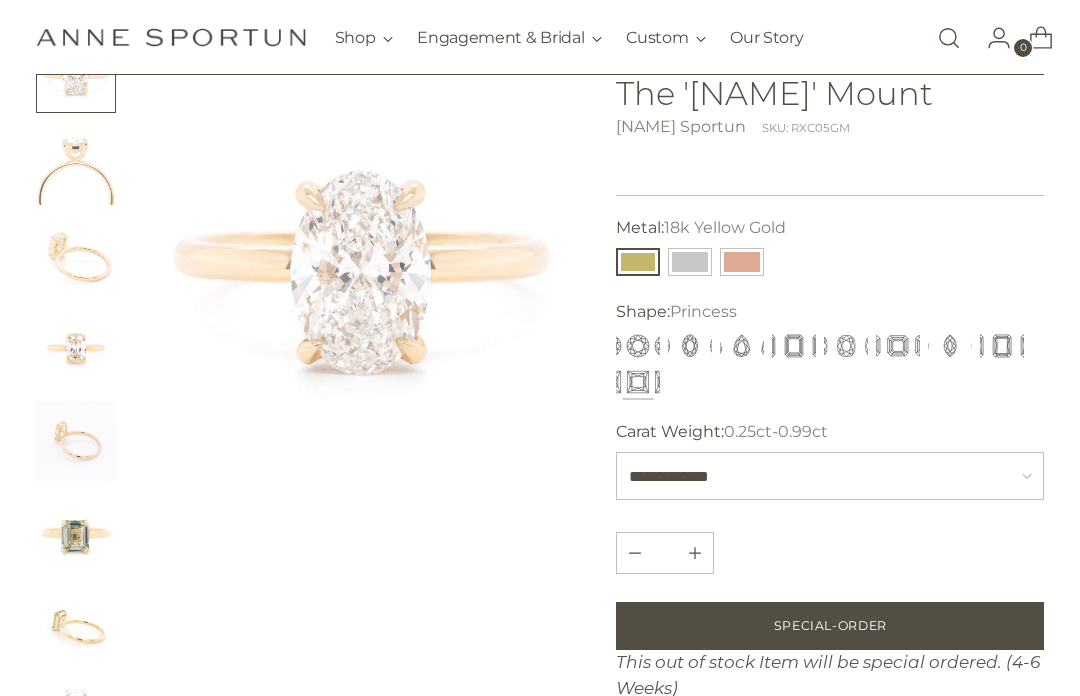 scroll, scrollTop: 185, scrollLeft: 0, axis: vertical 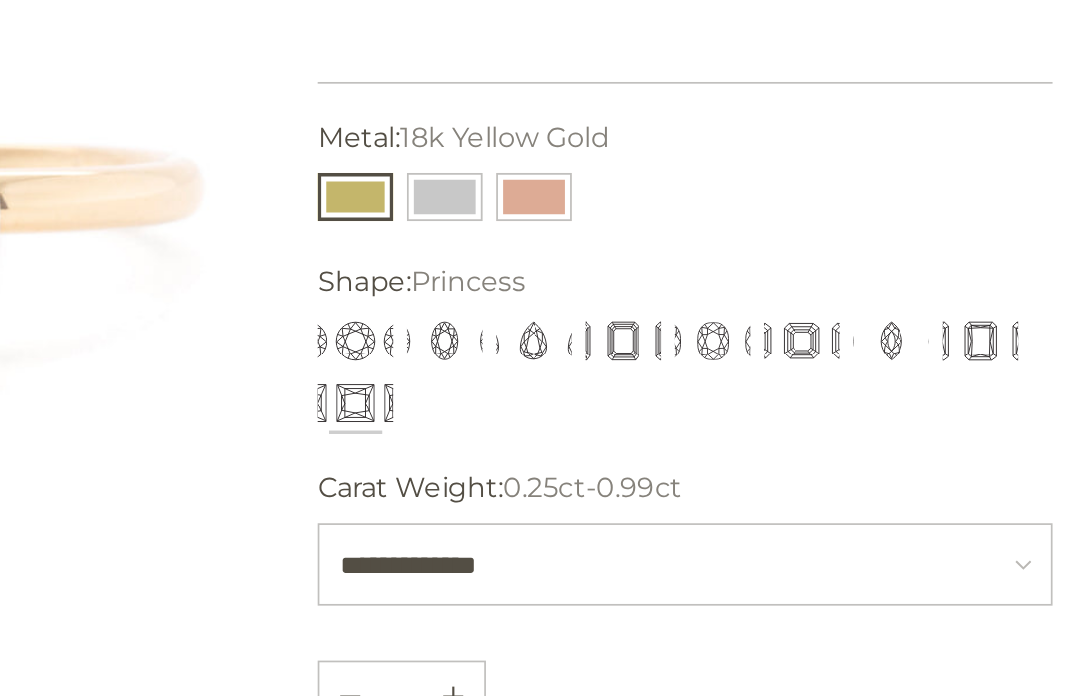 click at bounding box center [898, 323] 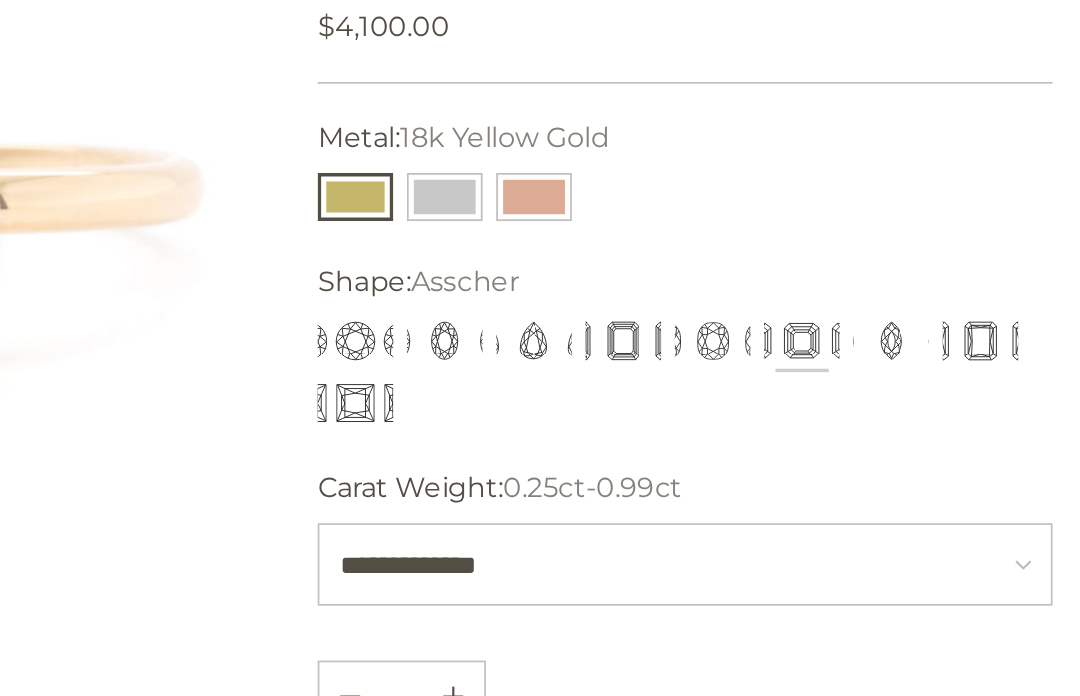 click at bounding box center (794, 323) 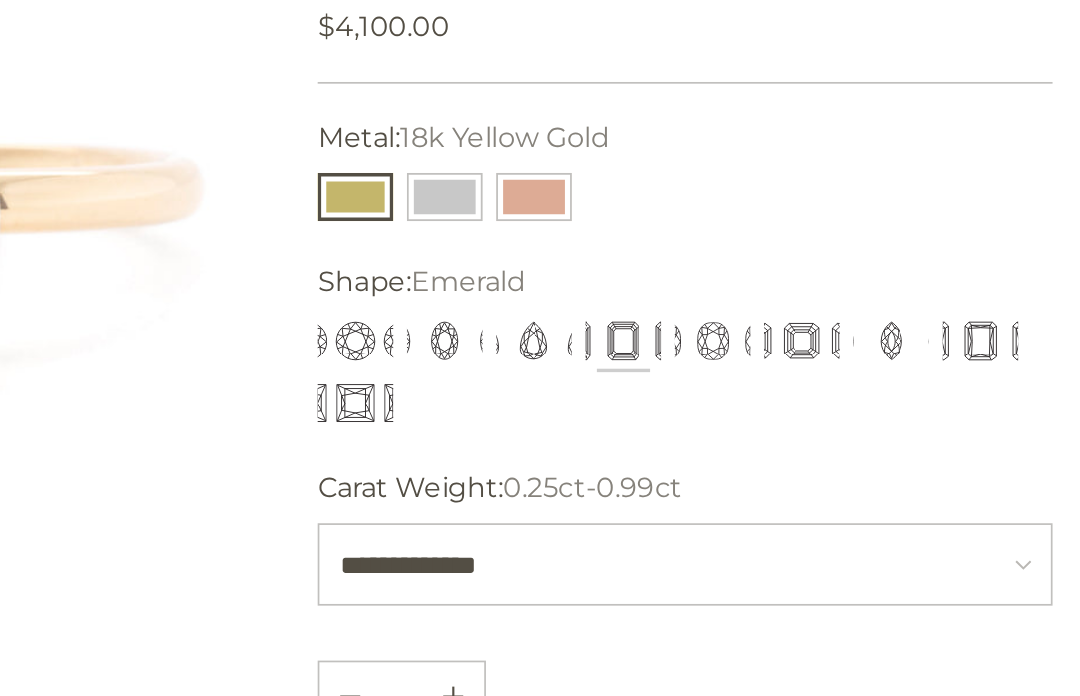 click at bounding box center (1002, 323) 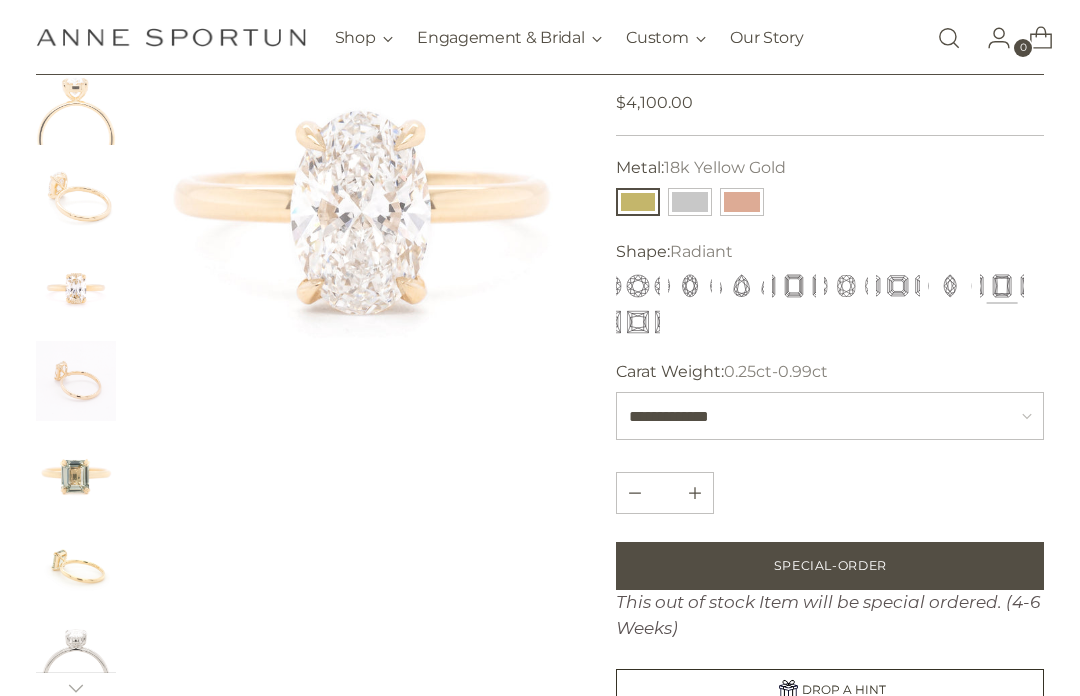 scroll, scrollTop: 230, scrollLeft: 0, axis: vertical 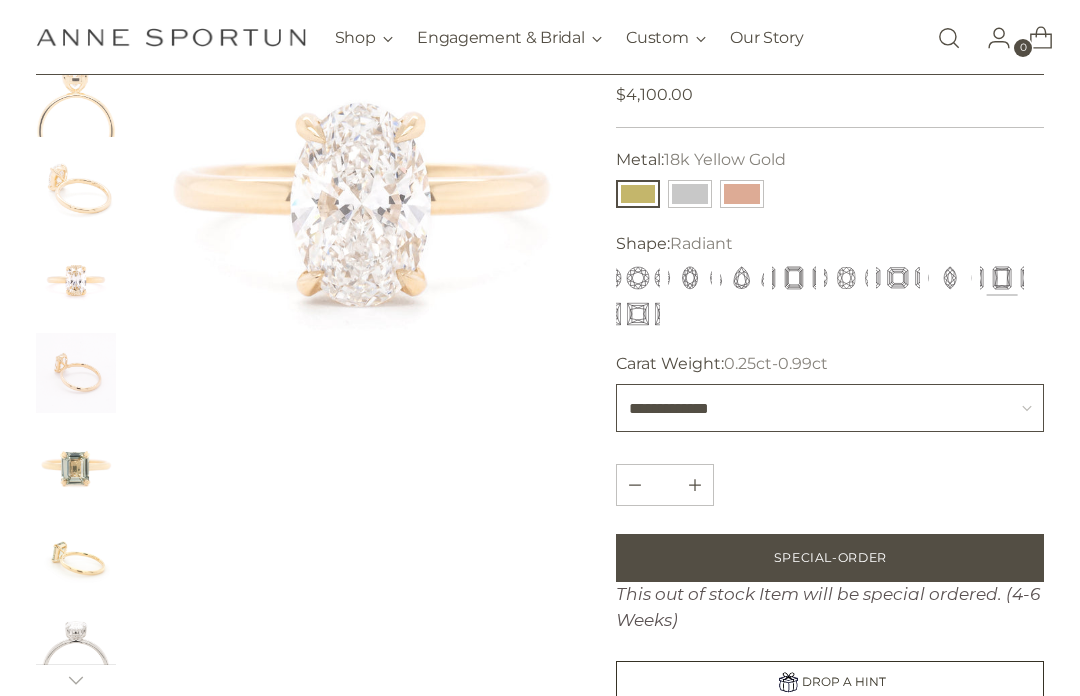 click on "**********" at bounding box center [830, 408] 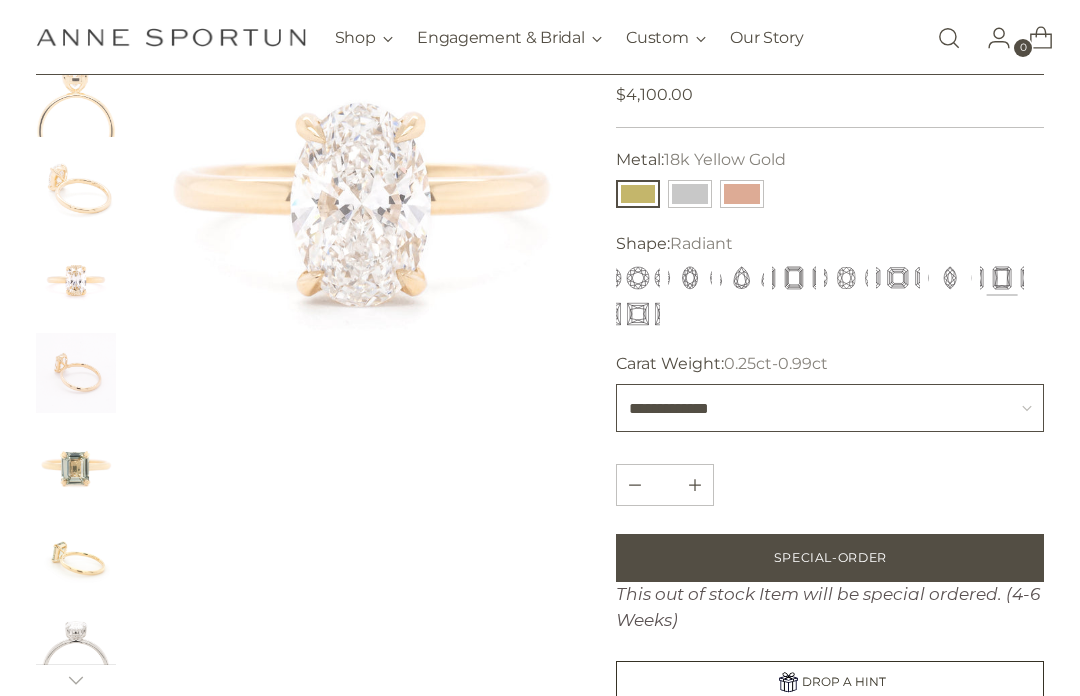 select on "**********" 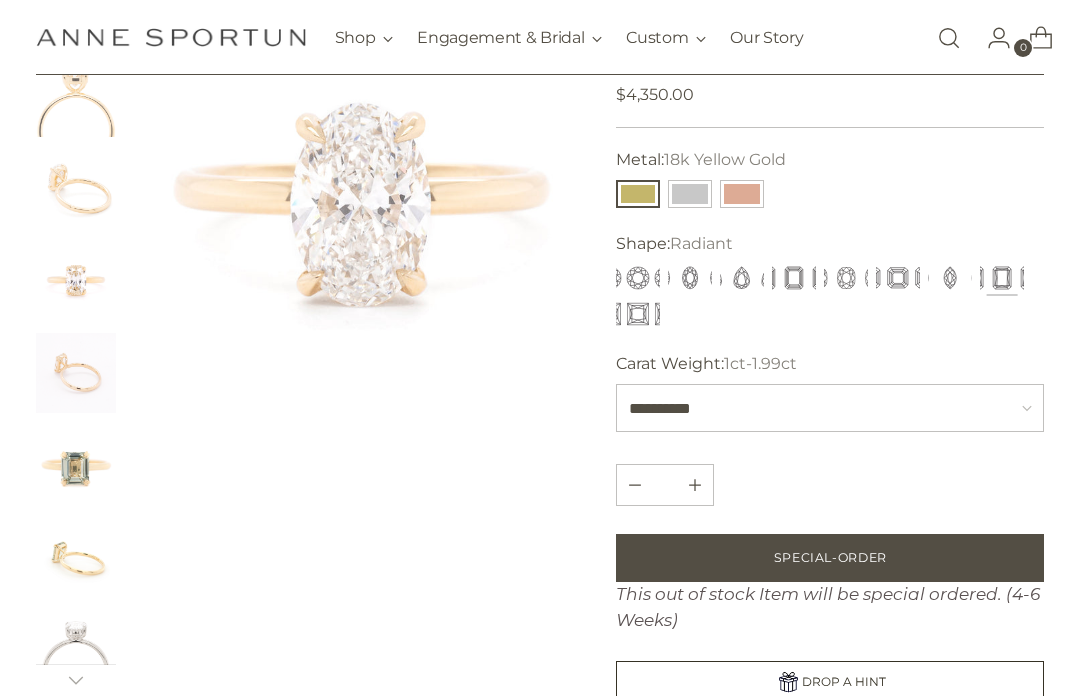 click at bounding box center (76, 189) 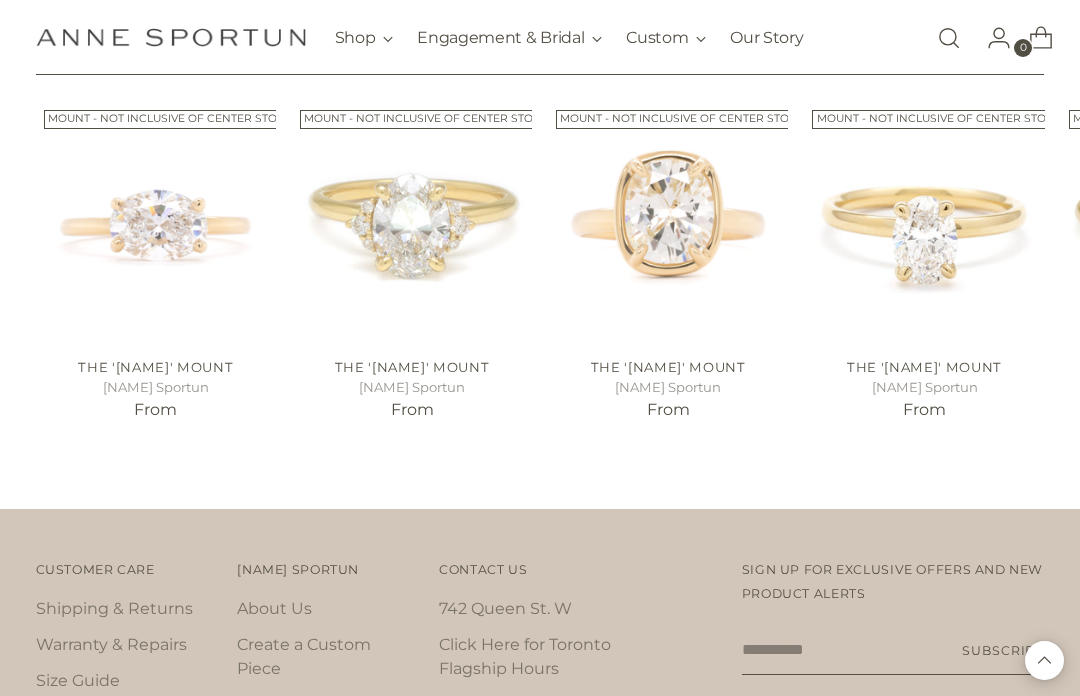 scroll, scrollTop: 1648, scrollLeft: 0, axis: vertical 